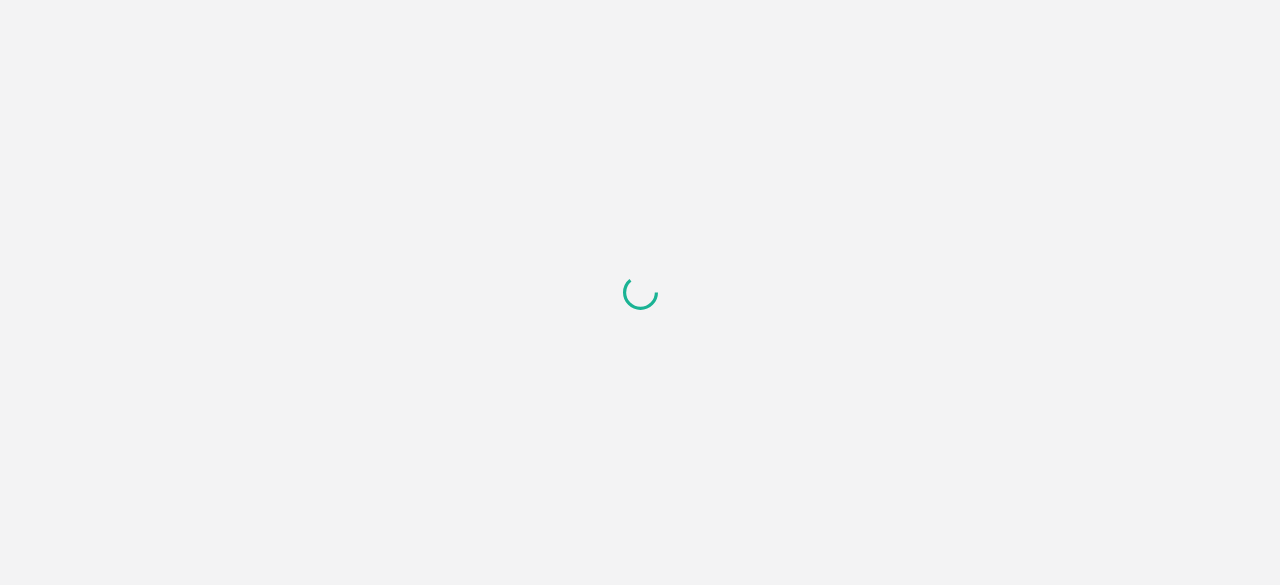 scroll, scrollTop: 0, scrollLeft: 0, axis: both 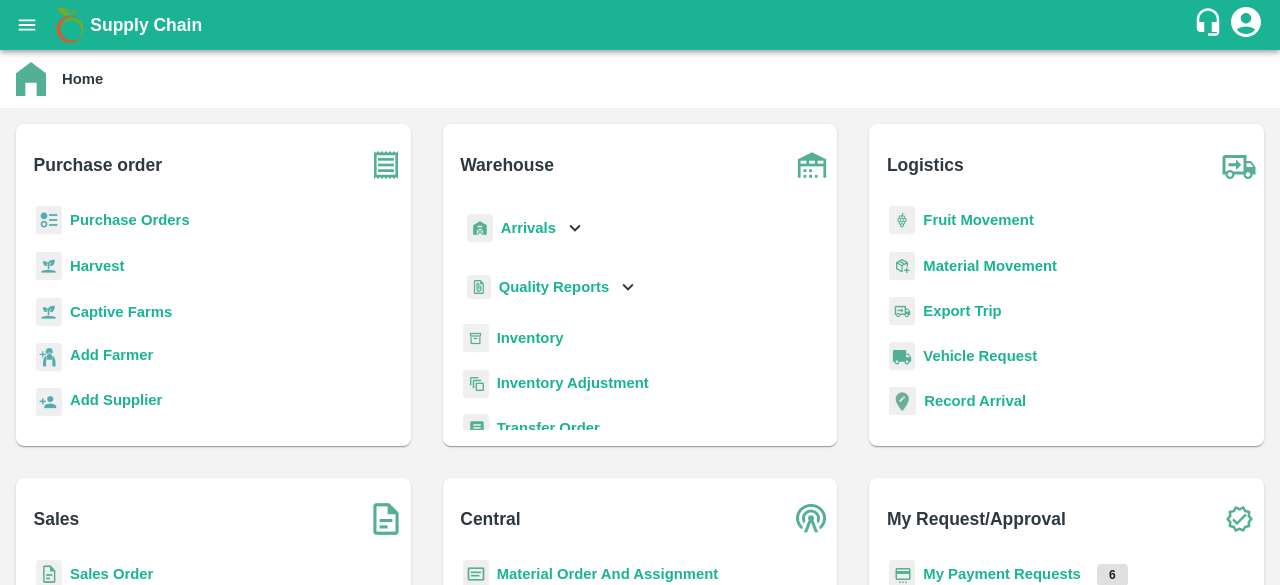 click on "Purchase Orders" at bounding box center [130, 220] 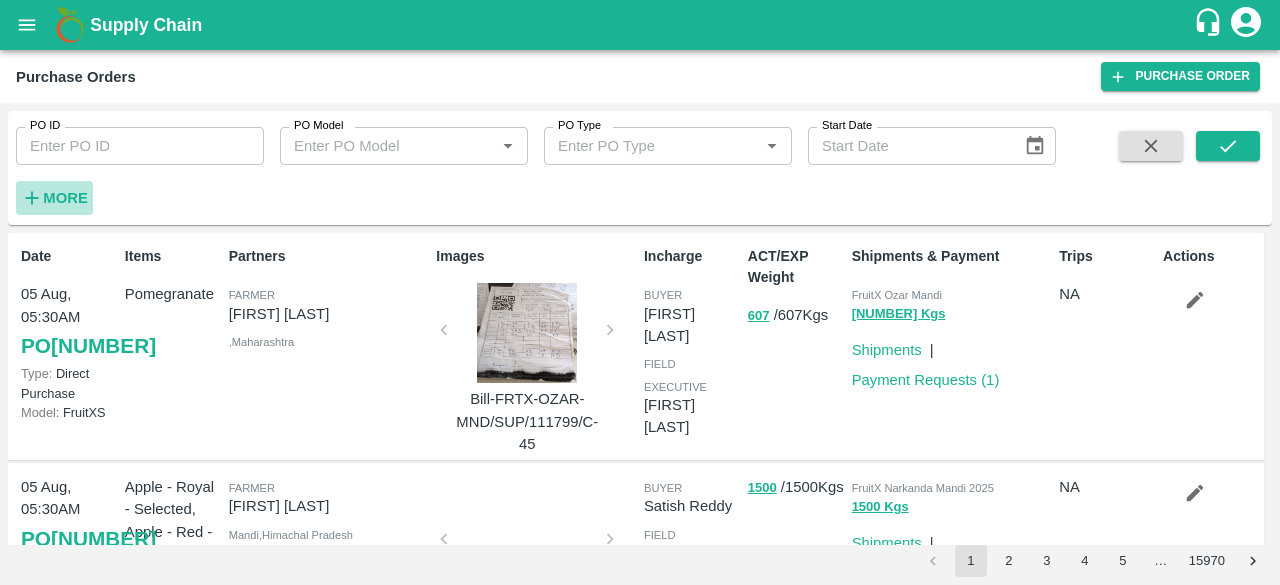 click on "More" at bounding box center [65, 198] 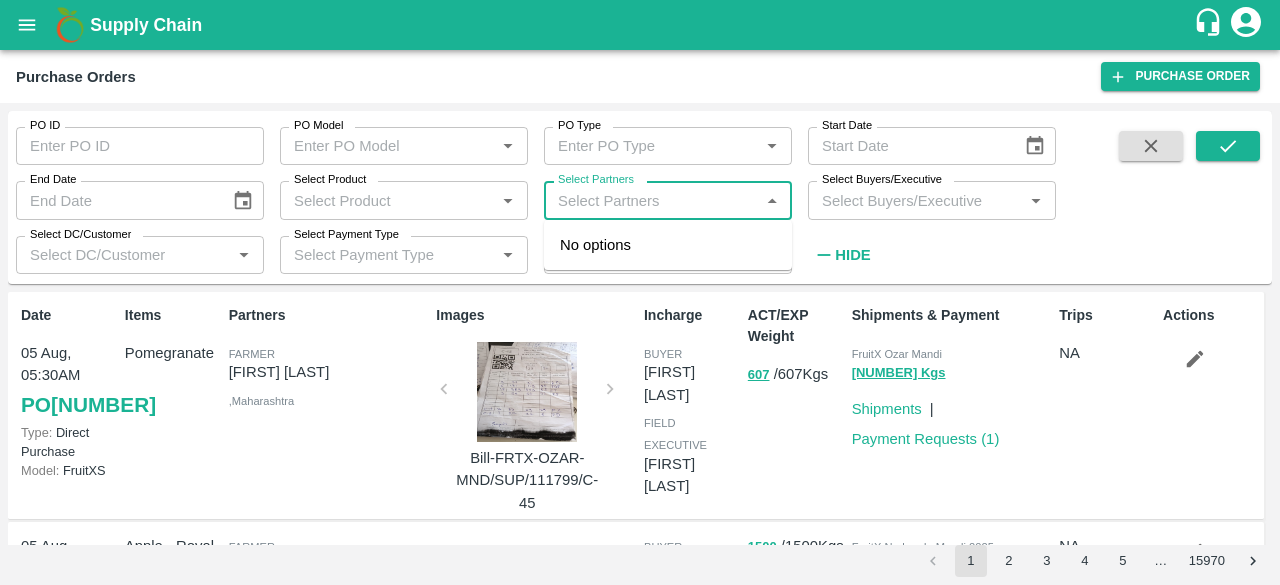 click on "Select Partners" at bounding box center (651, 200) 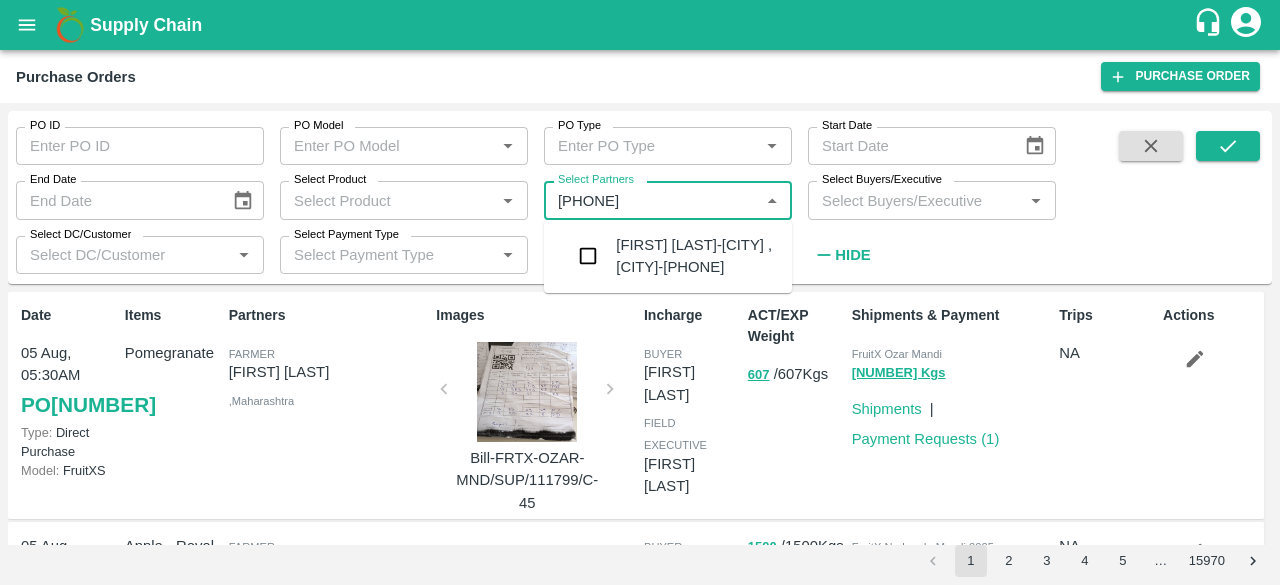 type on "[PHONE]" 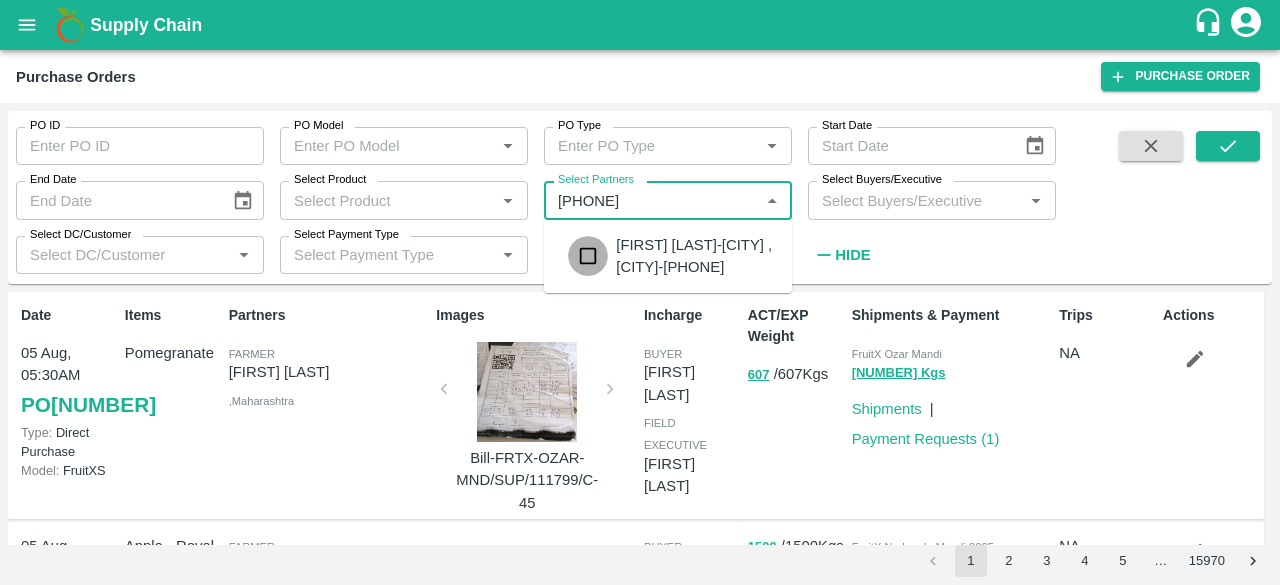 click at bounding box center [588, 256] 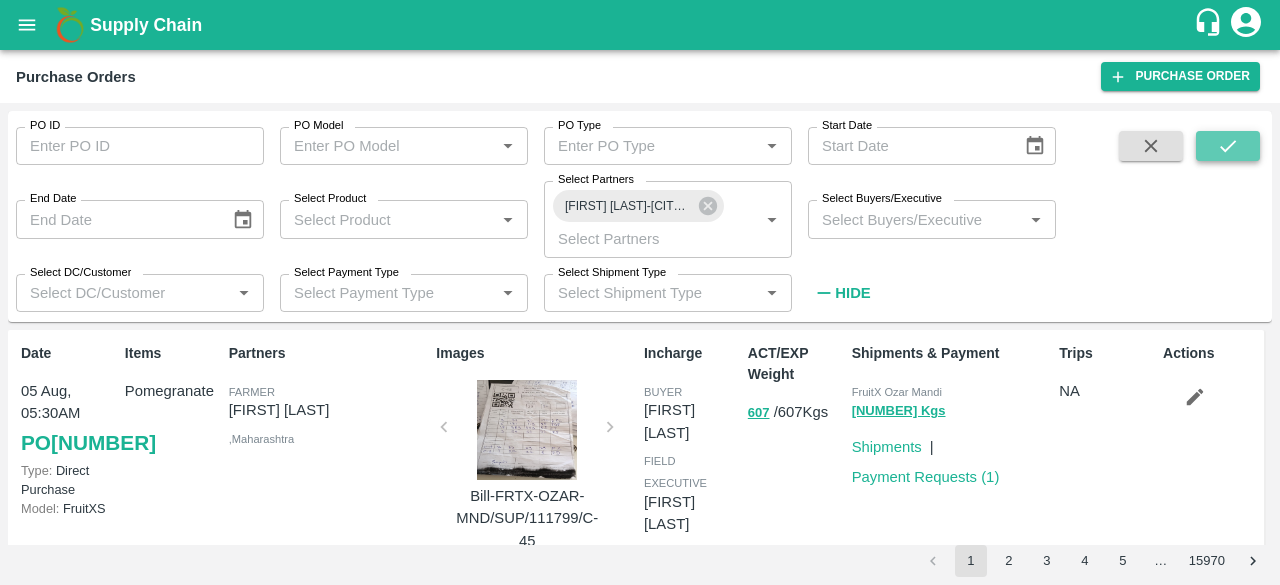 click at bounding box center (1228, 146) 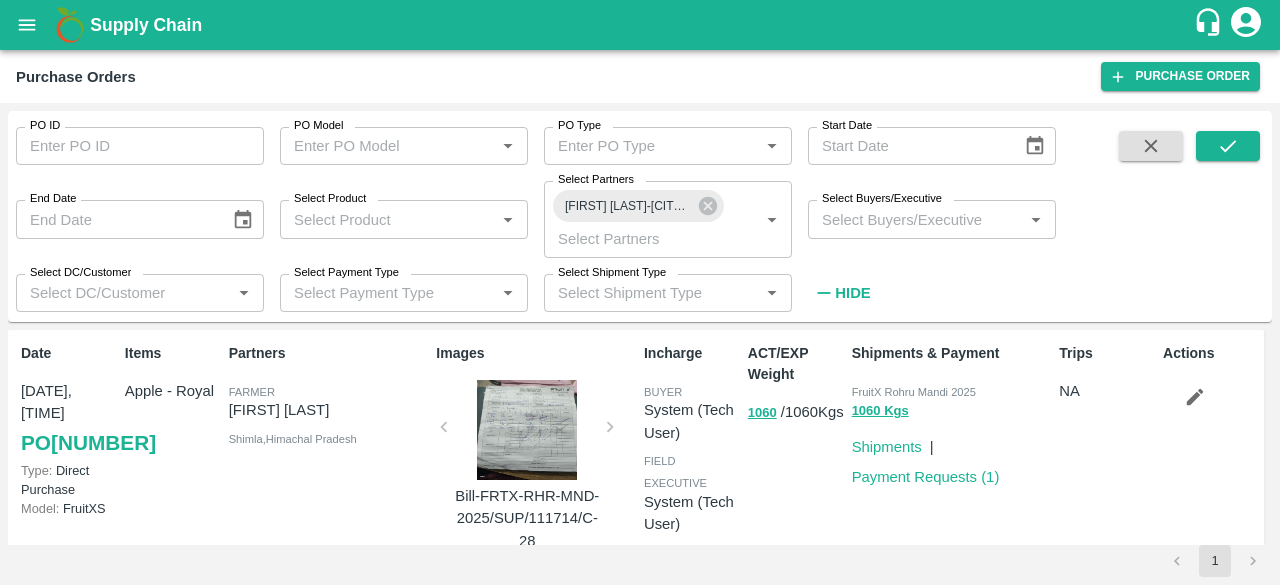 scroll, scrollTop: 30, scrollLeft: 0, axis: vertical 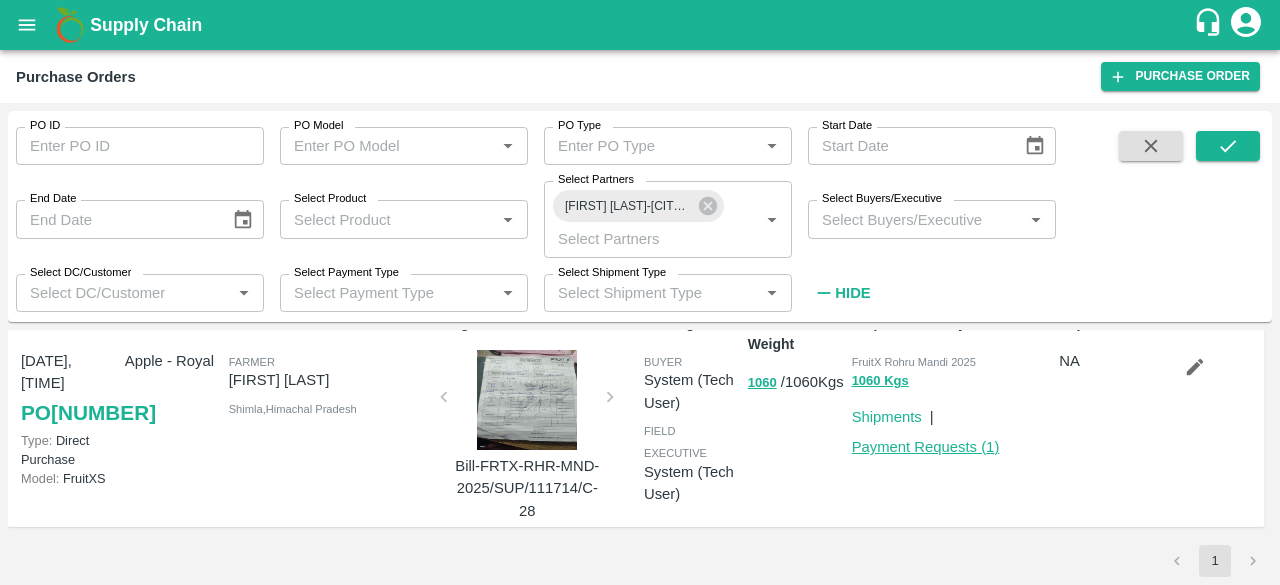 click on "Payment Requests ( 1 )" at bounding box center [926, 447] 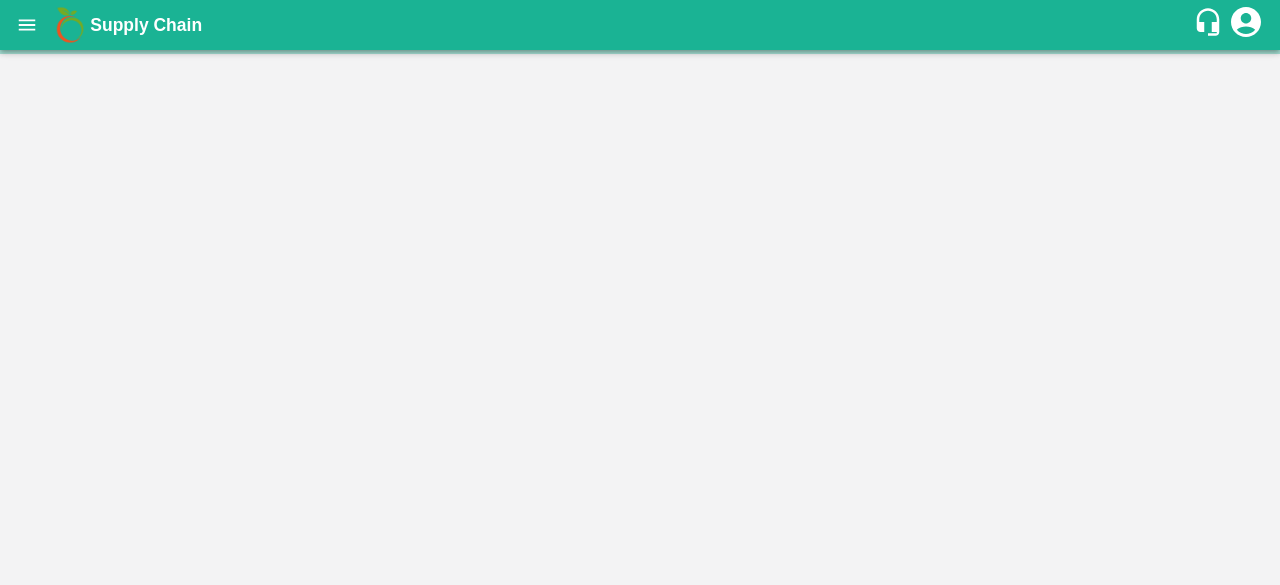 scroll, scrollTop: 0, scrollLeft: 0, axis: both 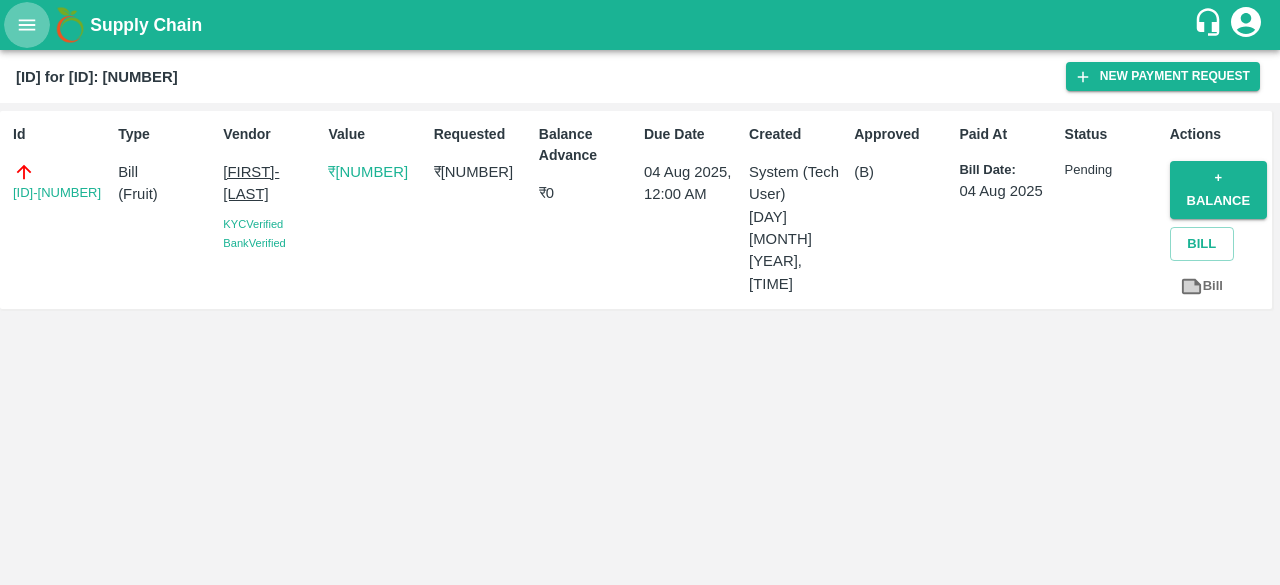 click 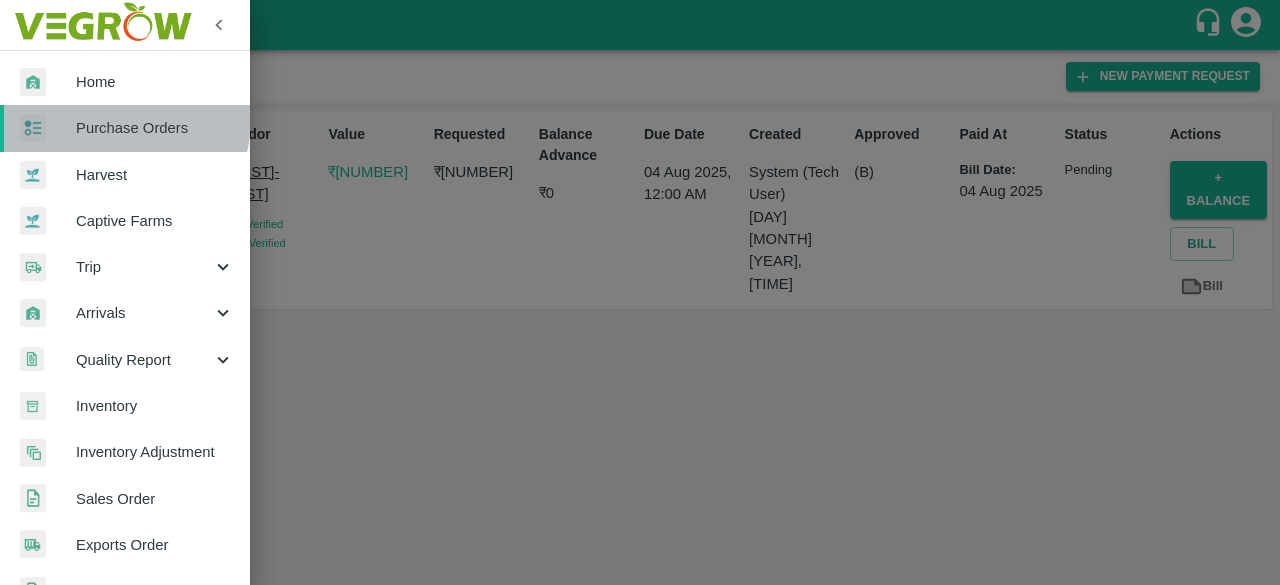 click on "Purchase Orders" at bounding box center (155, 128) 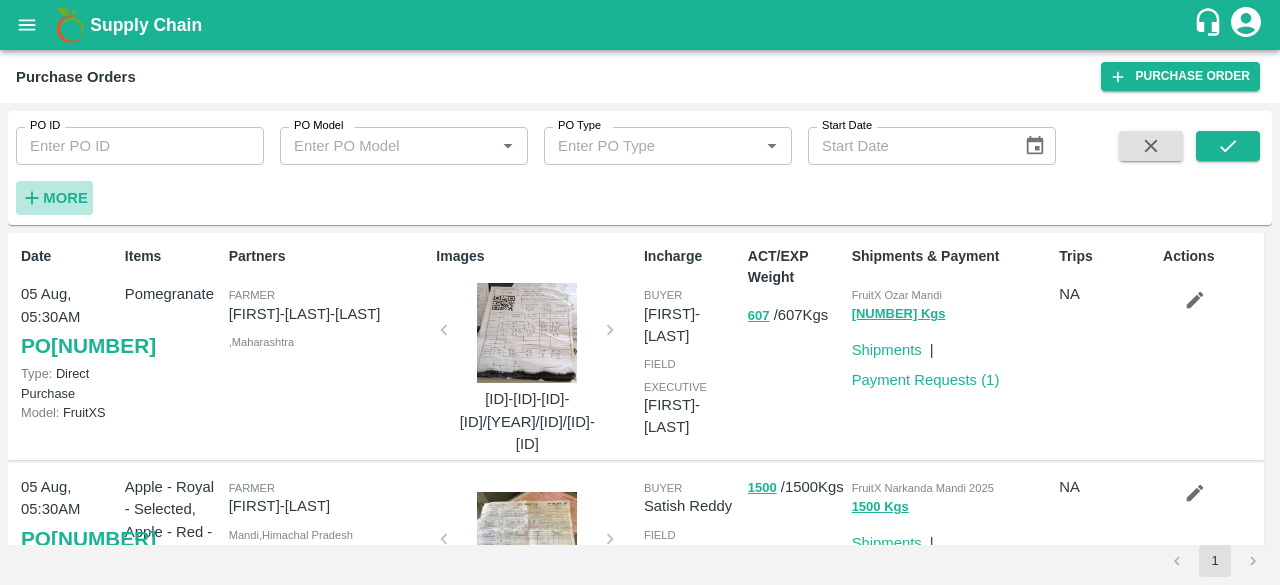 click on "More" at bounding box center (65, 198) 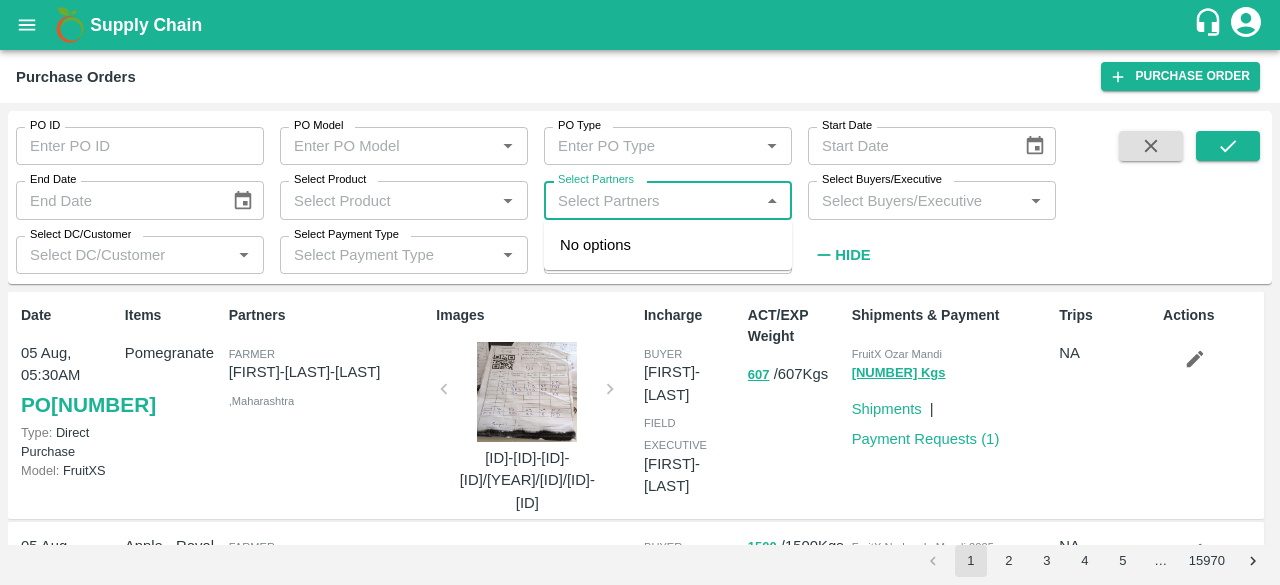 click on "Select Partners" at bounding box center (651, 200) 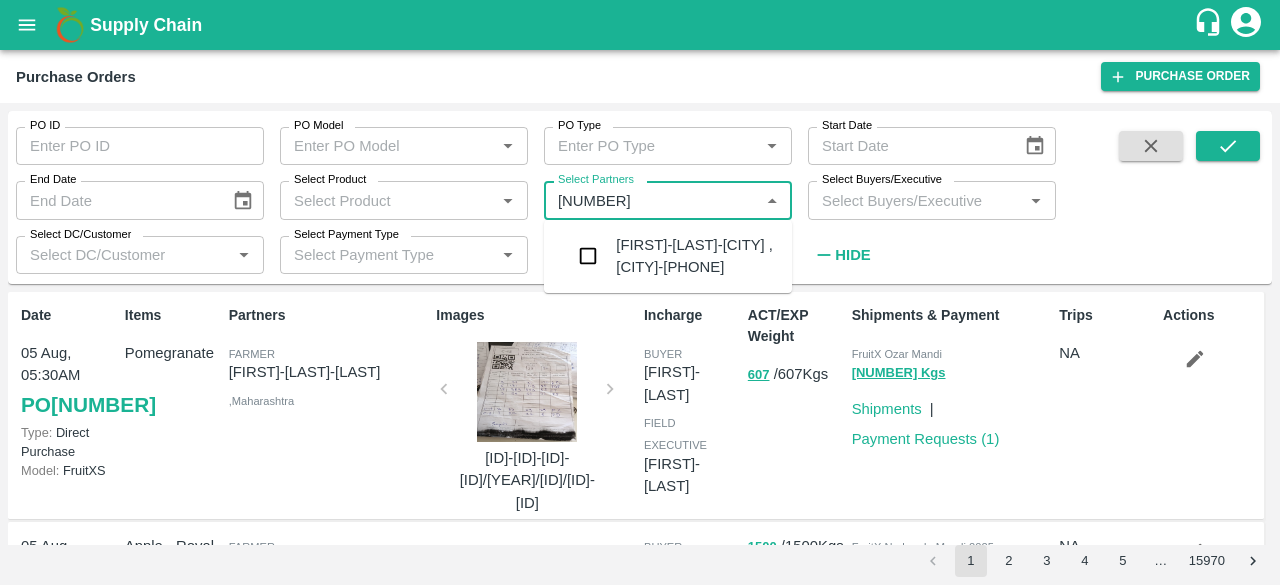 type on "[PHONE]" 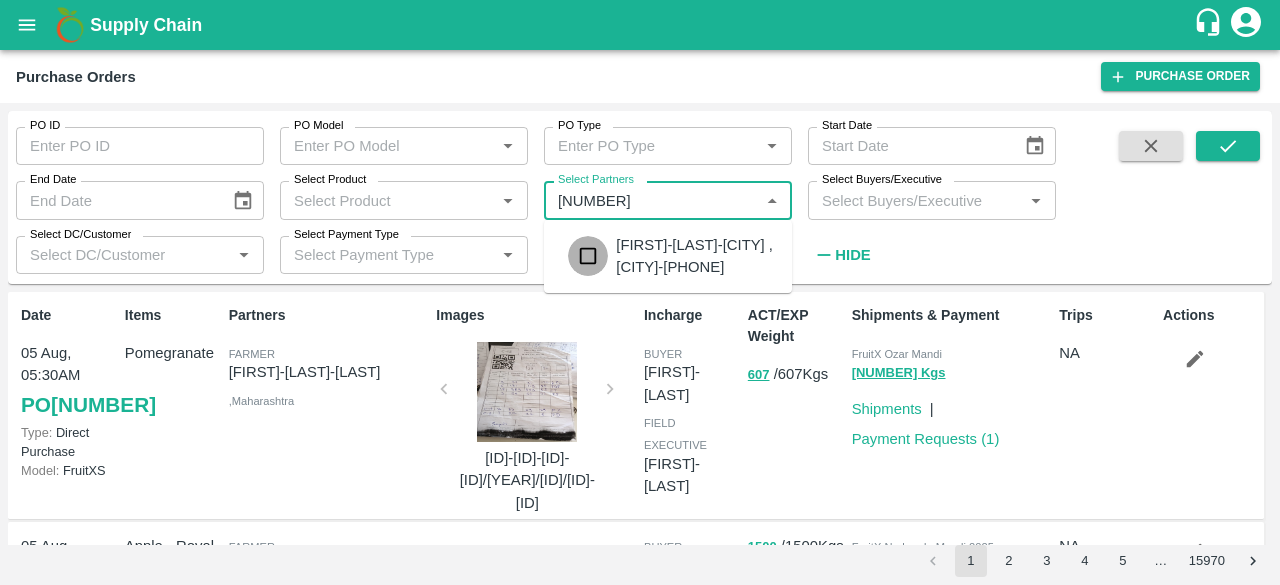 click at bounding box center (588, 256) 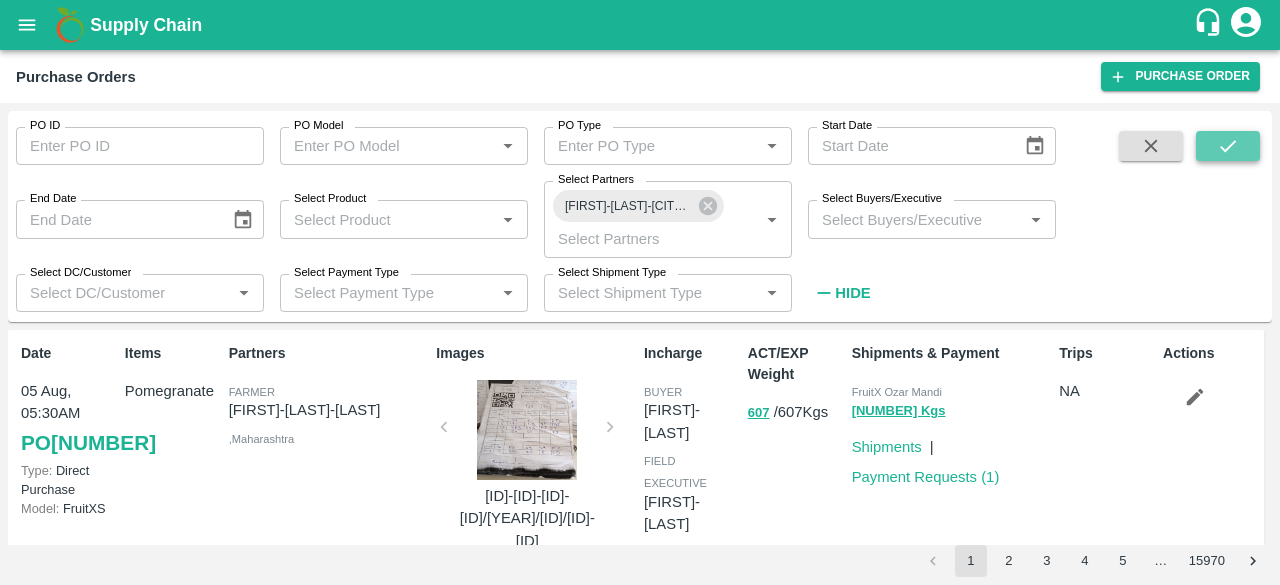 click at bounding box center (1228, 146) 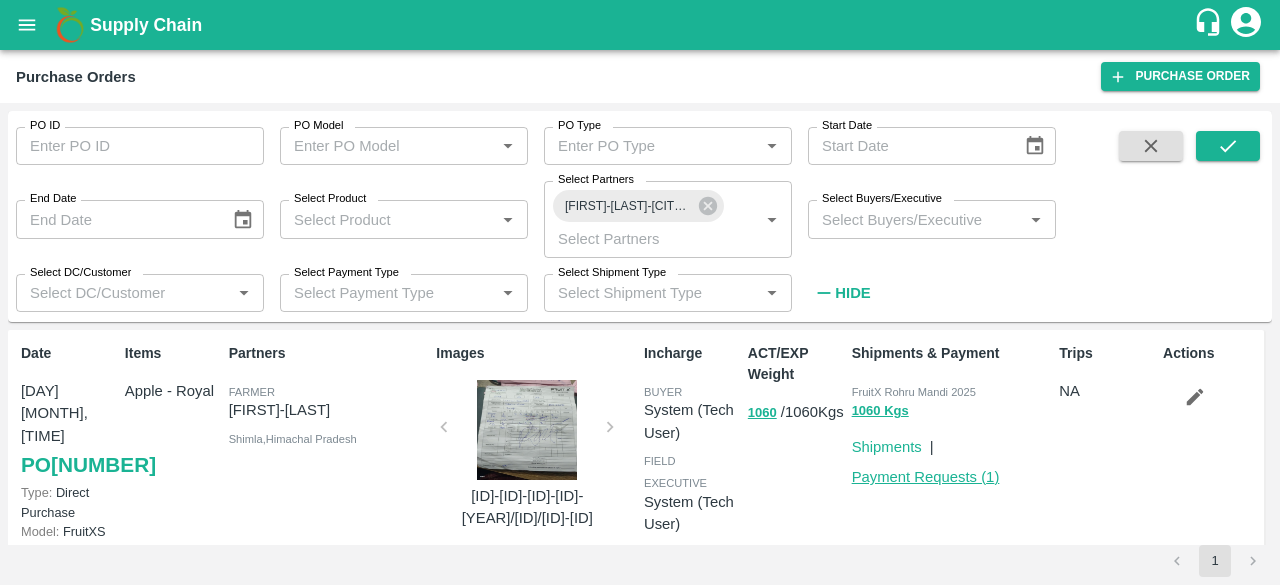 click on "Payment Requests ( 1 )" at bounding box center (926, 477) 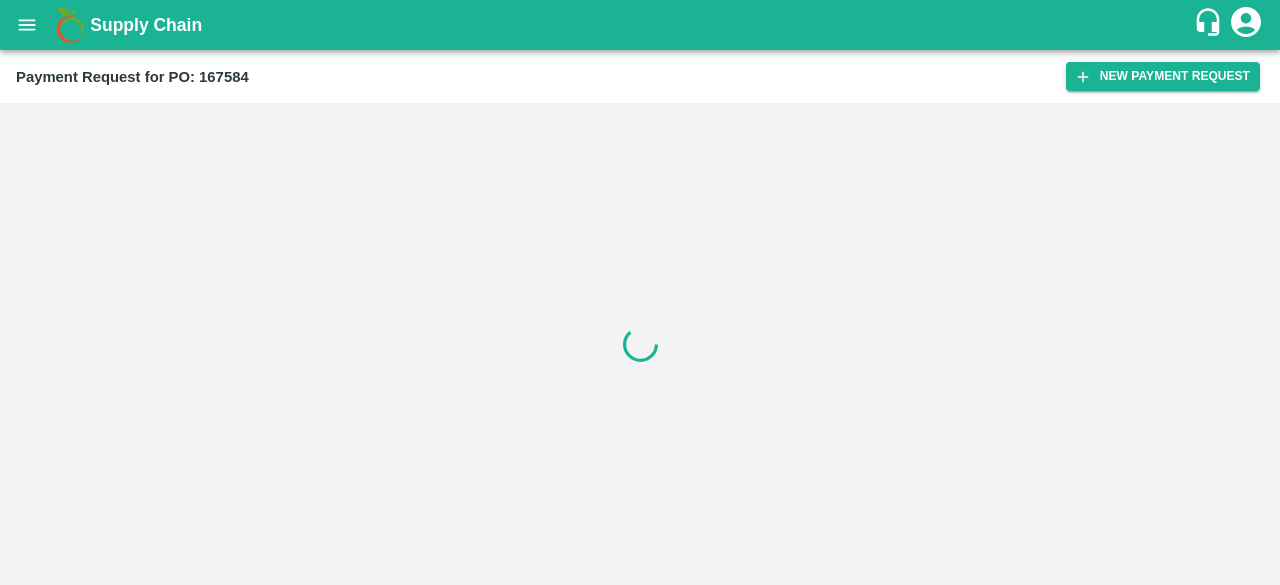 scroll, scrollTop: 0, scrollLeft: 0, axis: both 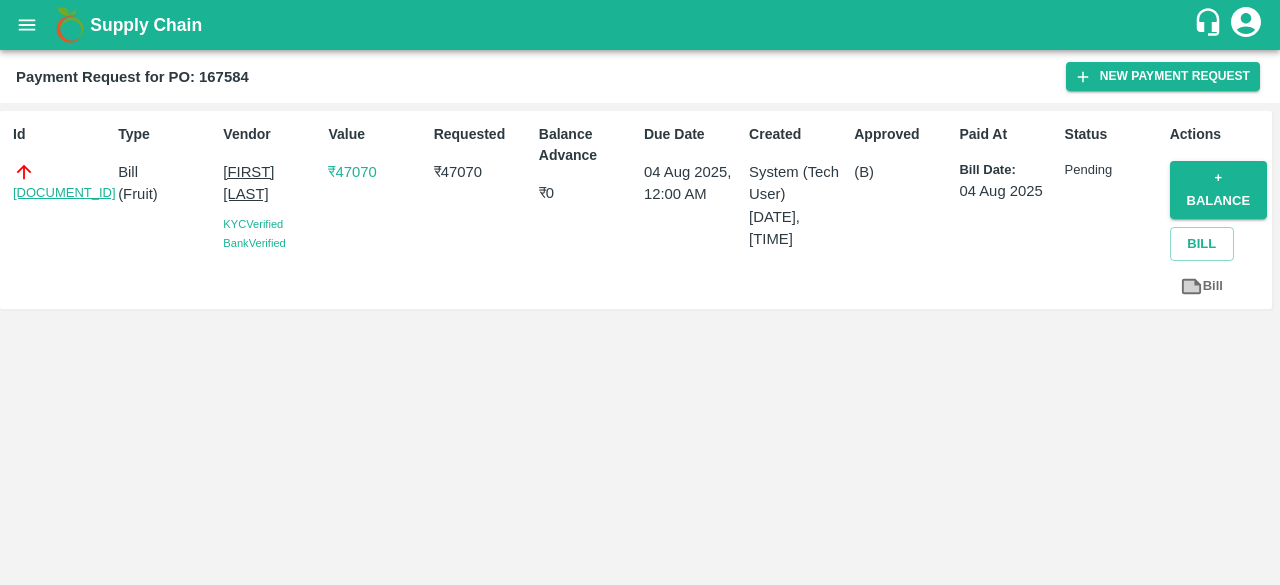 click on "[DOCUMENT_ID]" at bounding box center [64, 193] 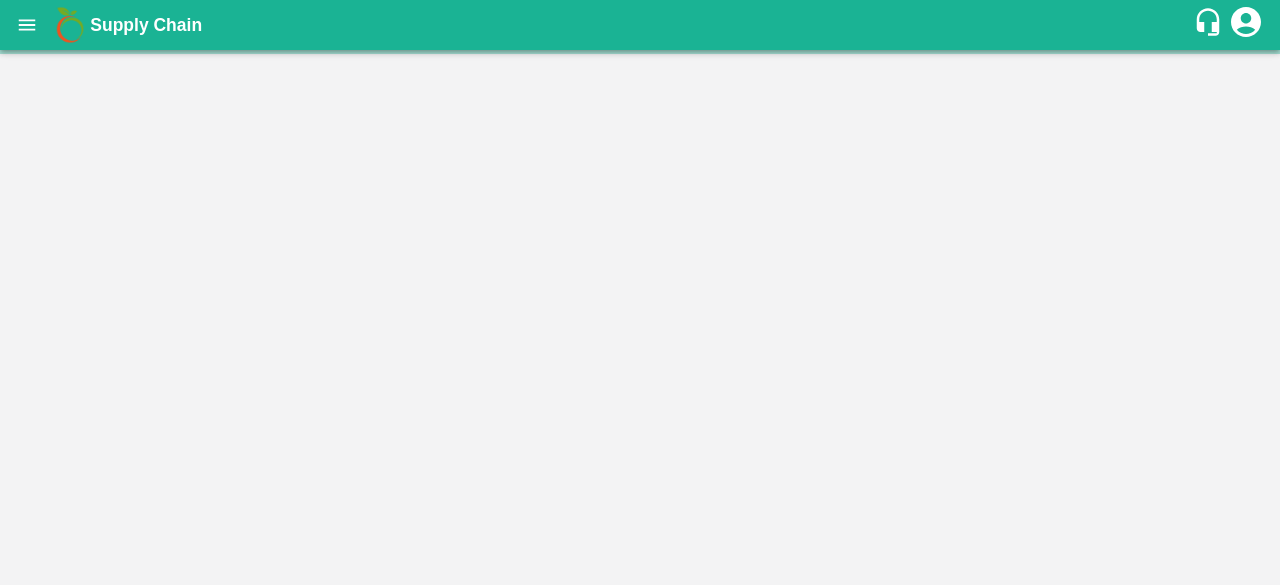 scroll, scrollTop: 0, scrollLeft: 0, axis: both 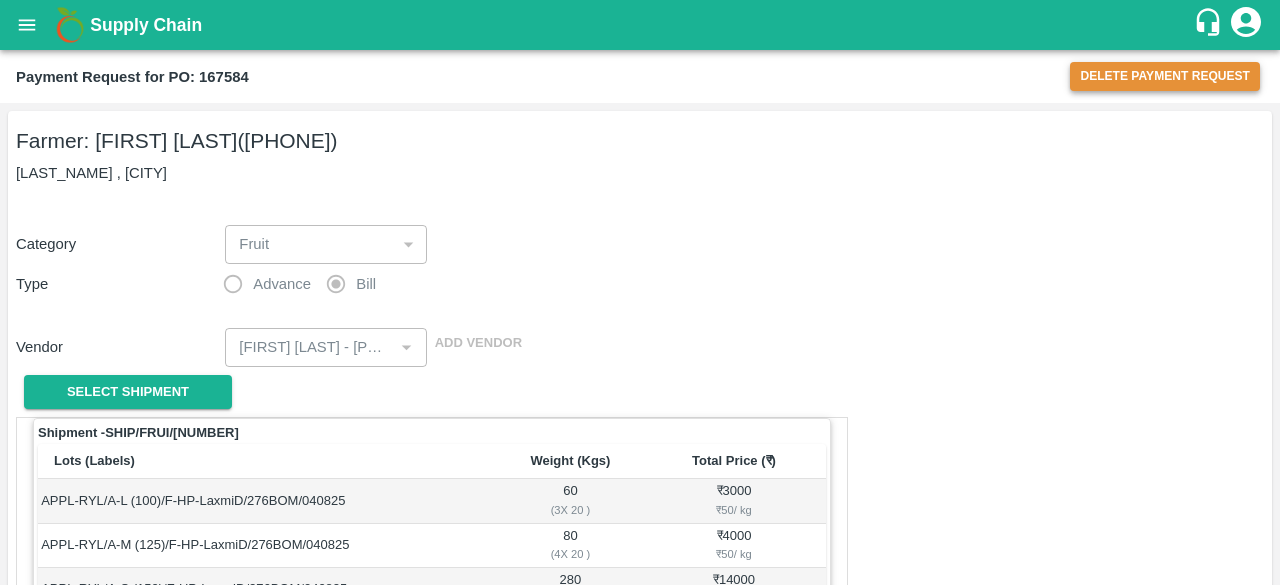 click on "Delete Payment Request" at bounding box center (1165, 76) 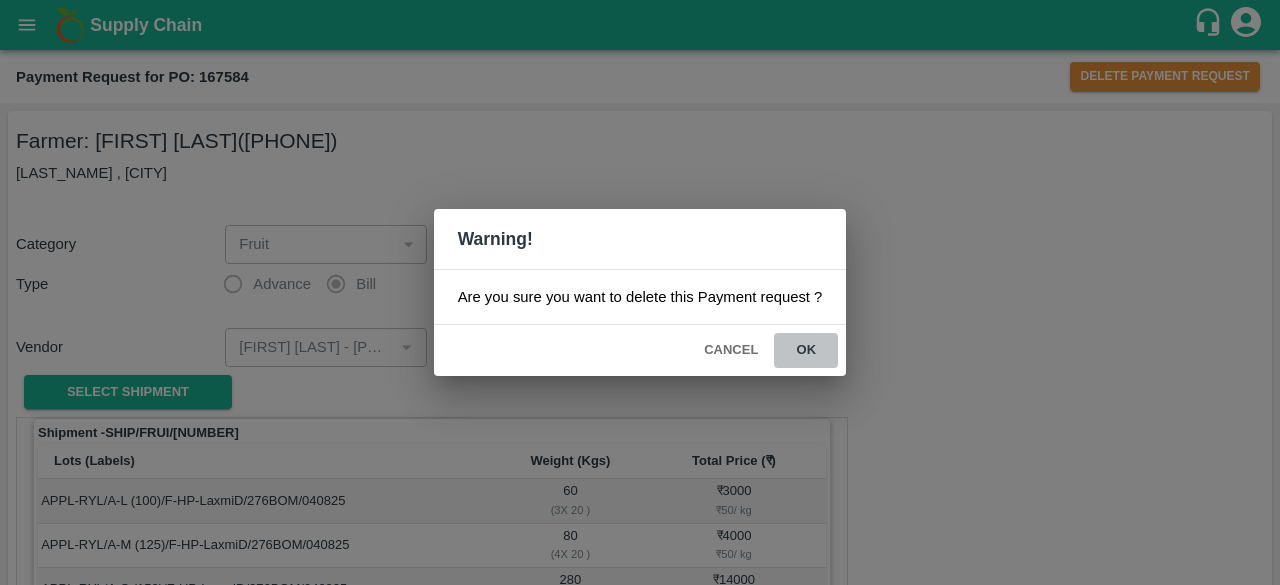 click on "ok" at bounding box center [806, 350] 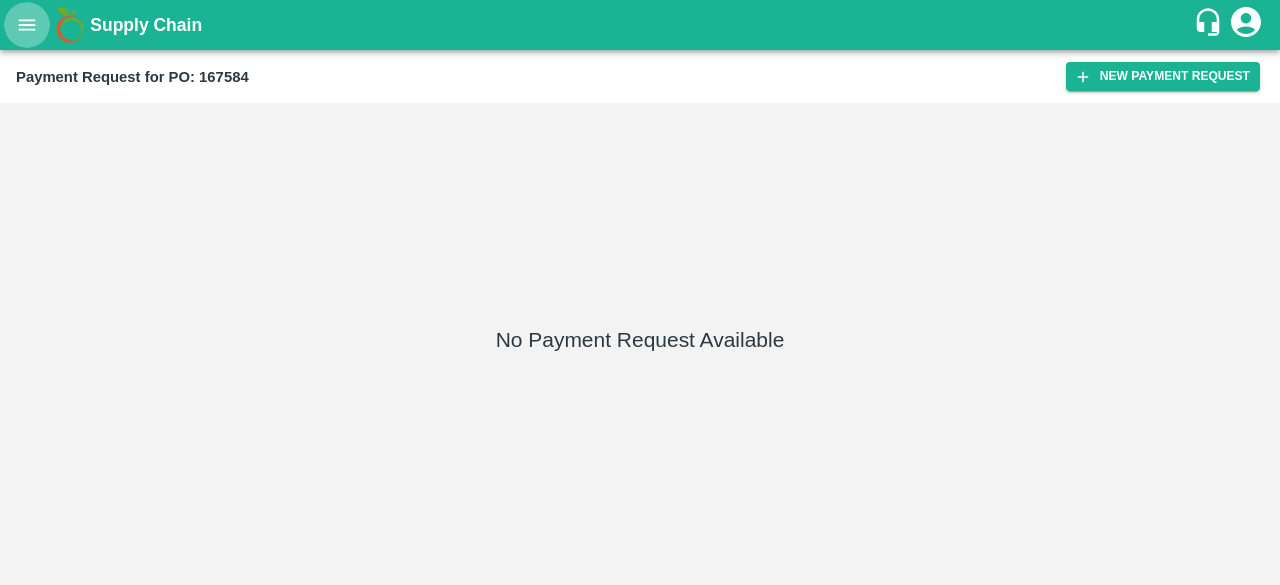 click 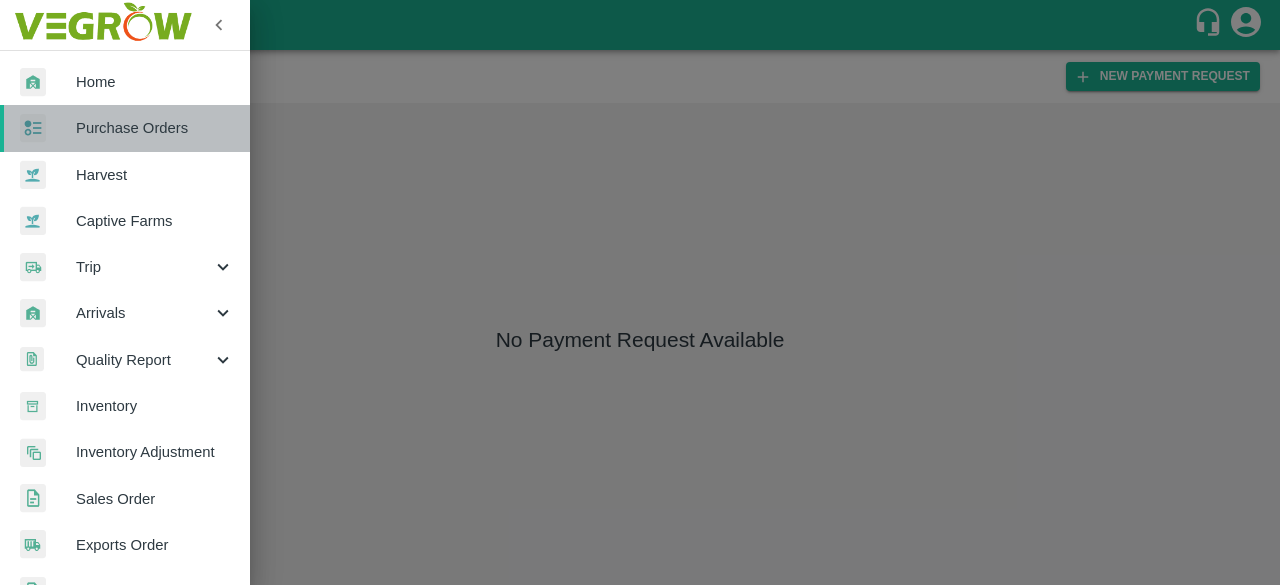 click on "Purchase Orders" at bounding box center (155, 128) 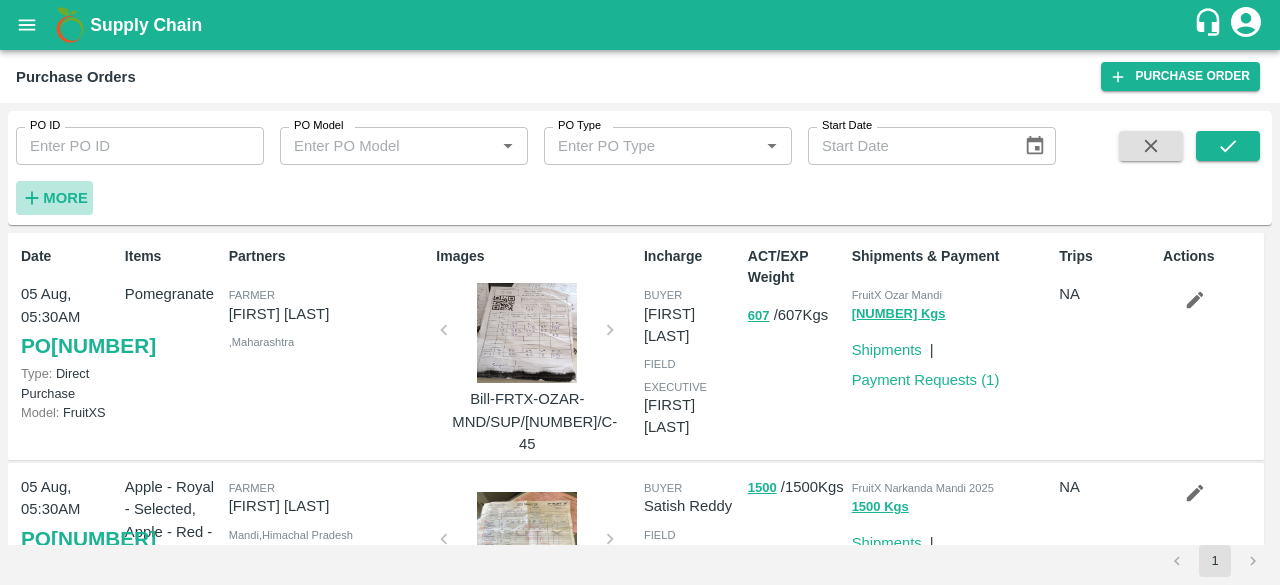 click on "More" at bounding box center [65, 198] 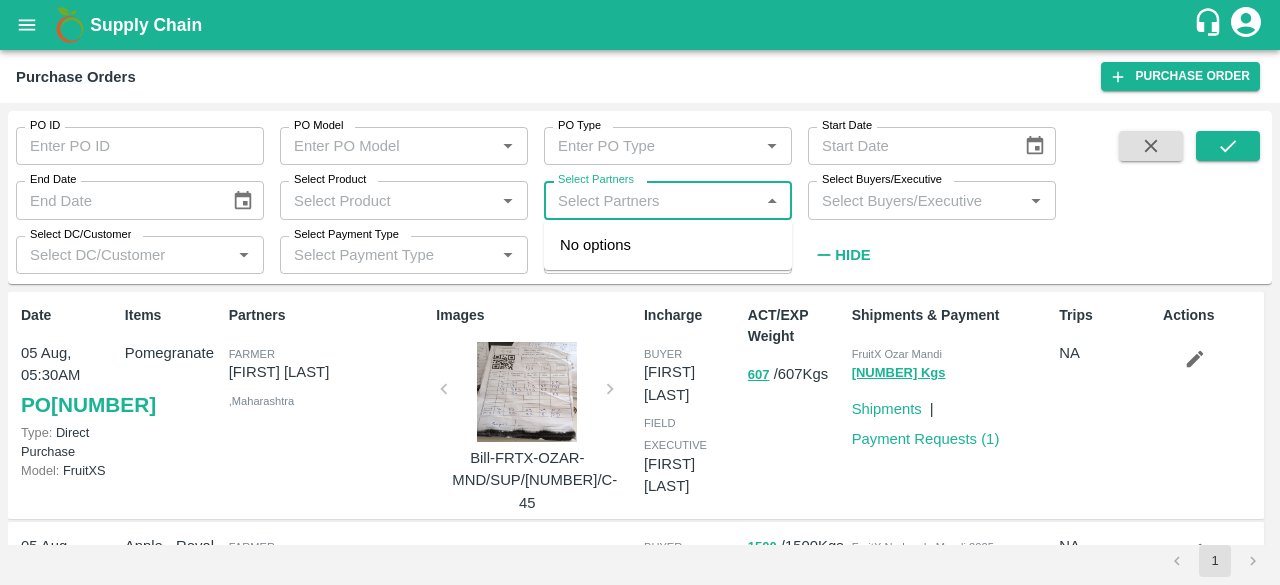 click on "Select Partners" at bounding box center [651, 200] 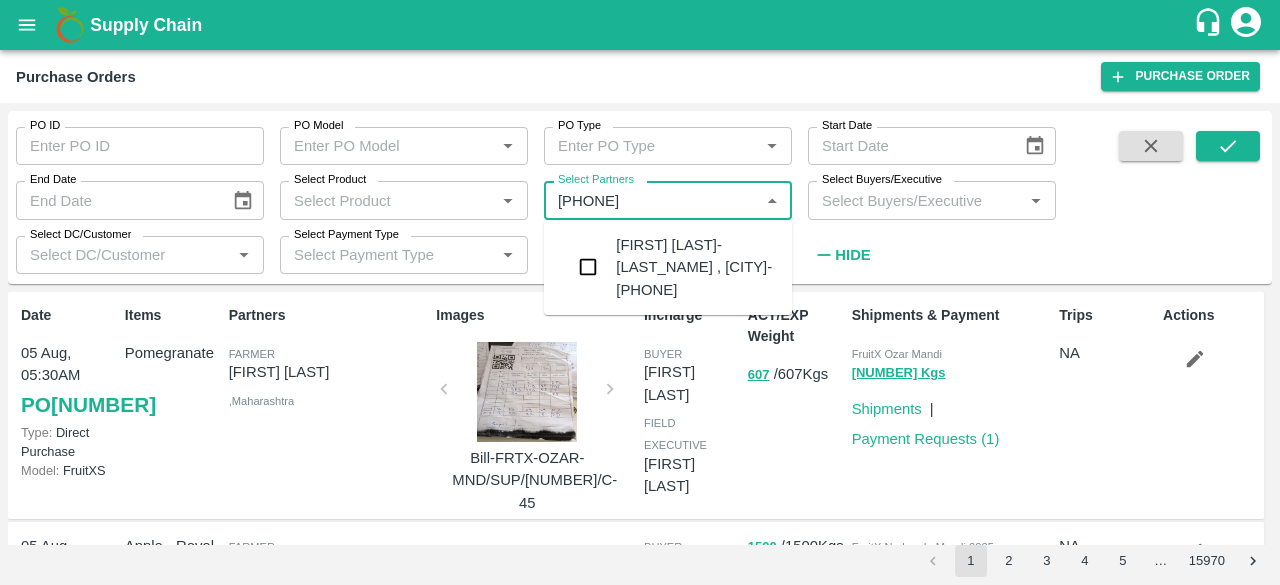 type on "[PHONE]" 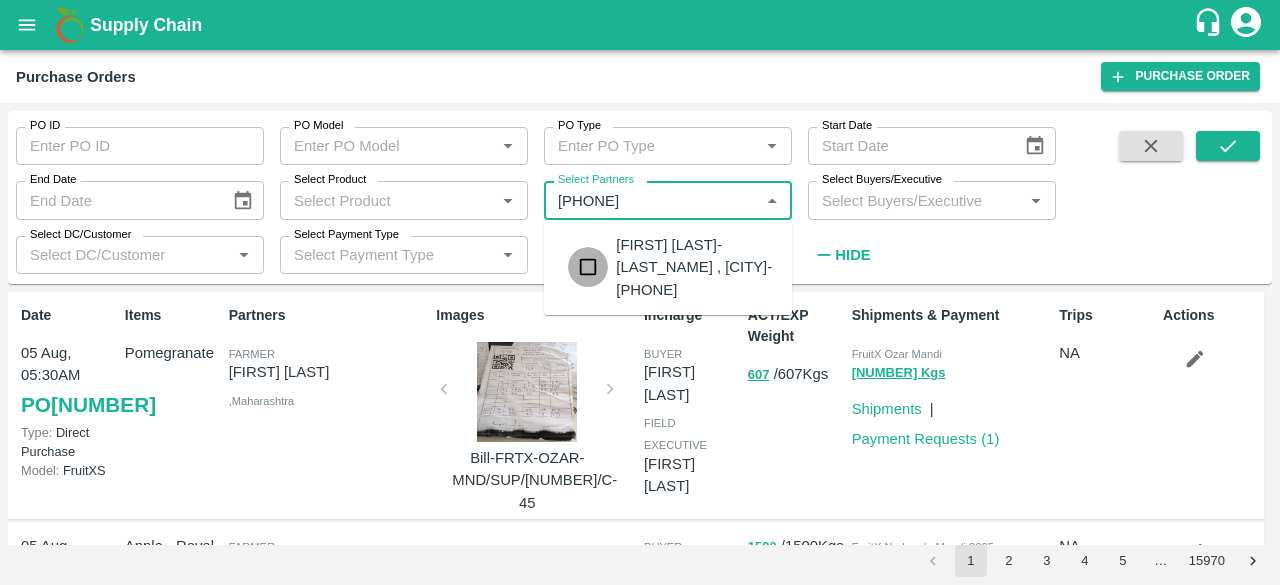 click at bounding box center [588, 267] 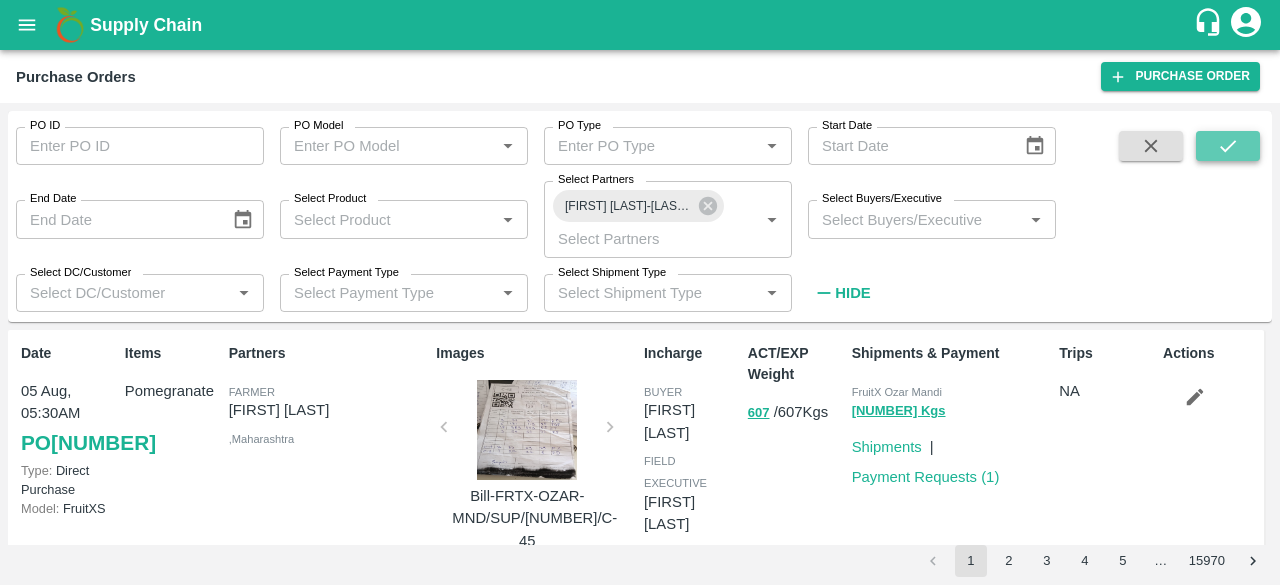 click 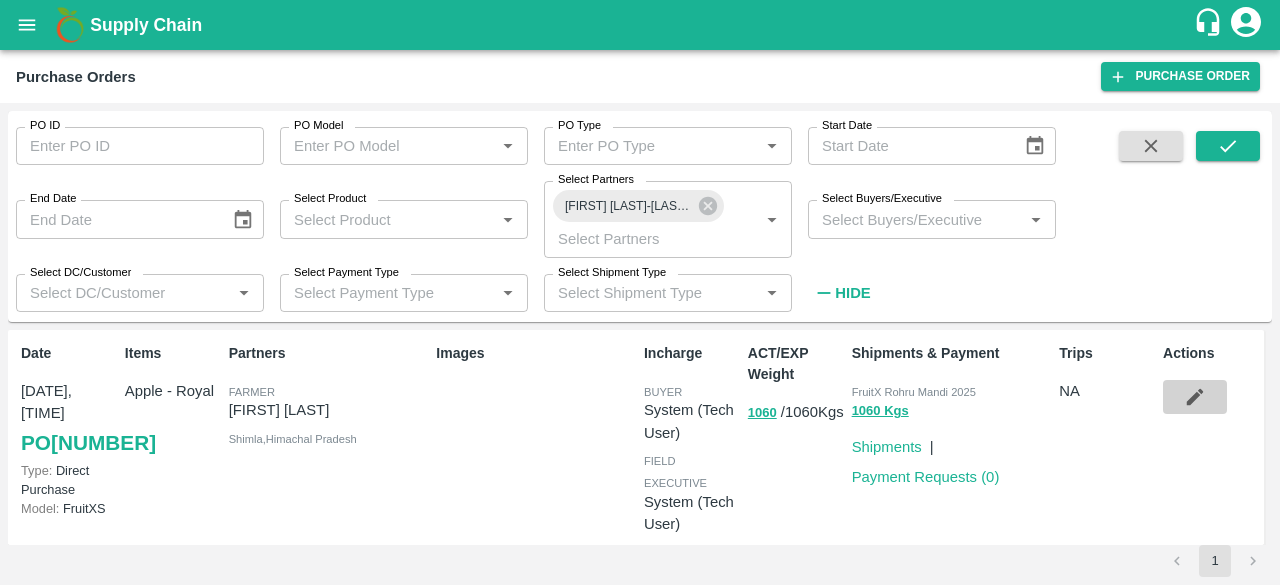 click 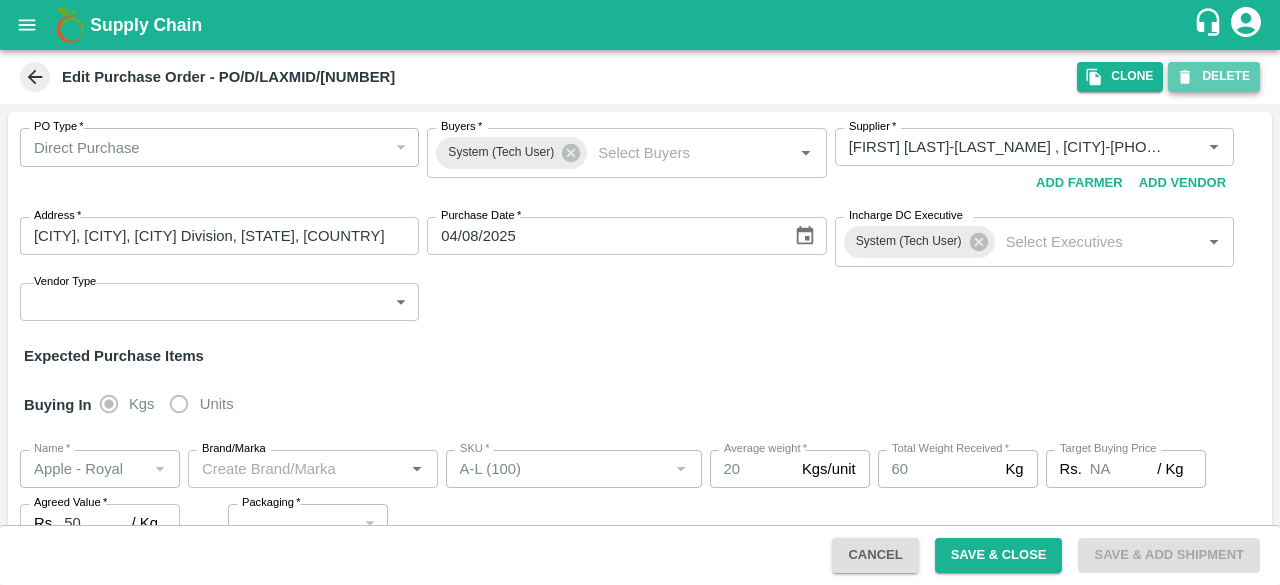 click on "DELETE" at bounding box center [1214, 76] 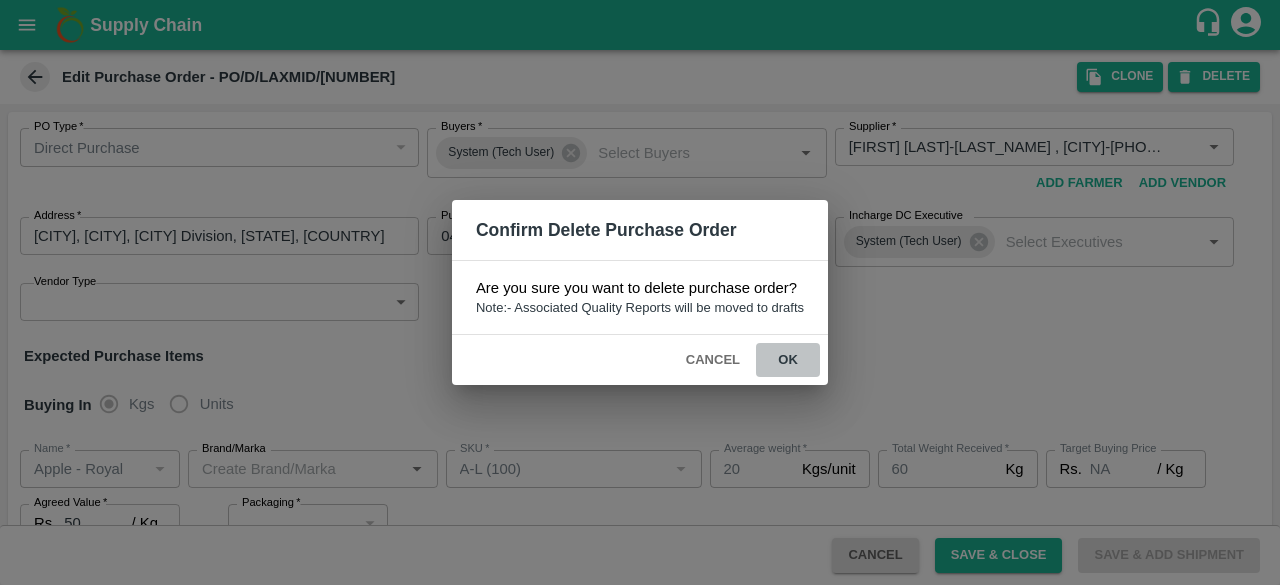 click on "ok" at bounding box center [788, 360] 